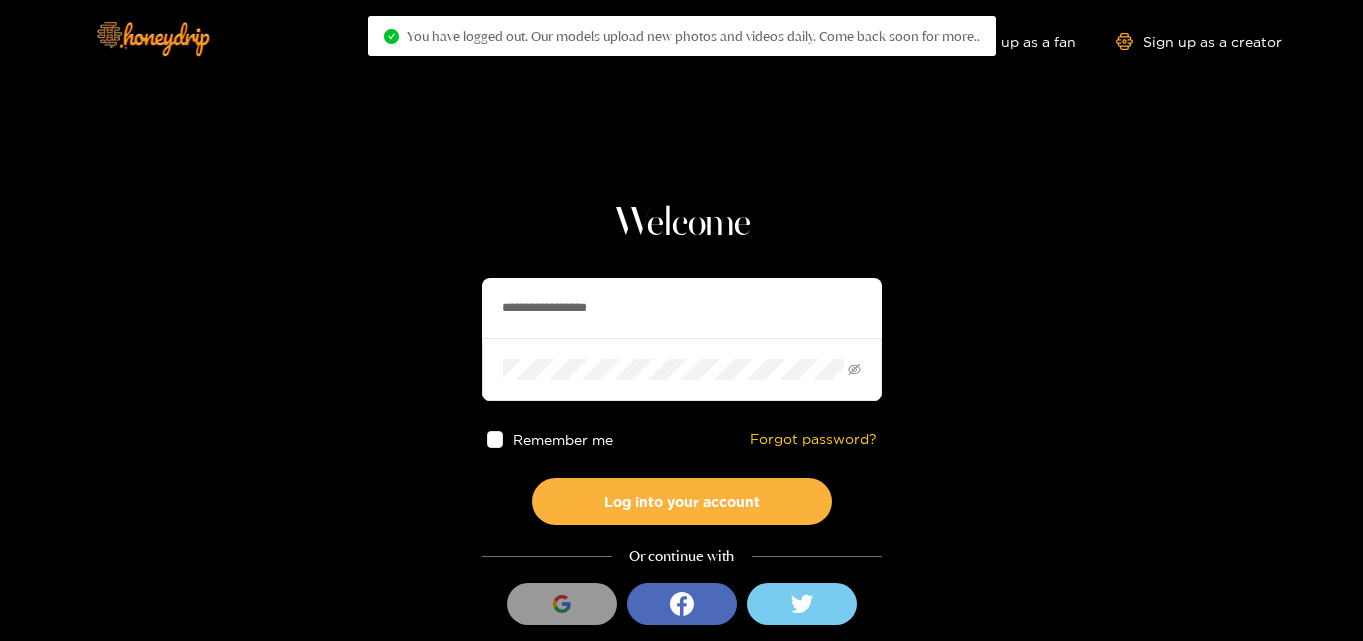 scroll, scrollTop: 0, scrollLeft: 0, axis: both 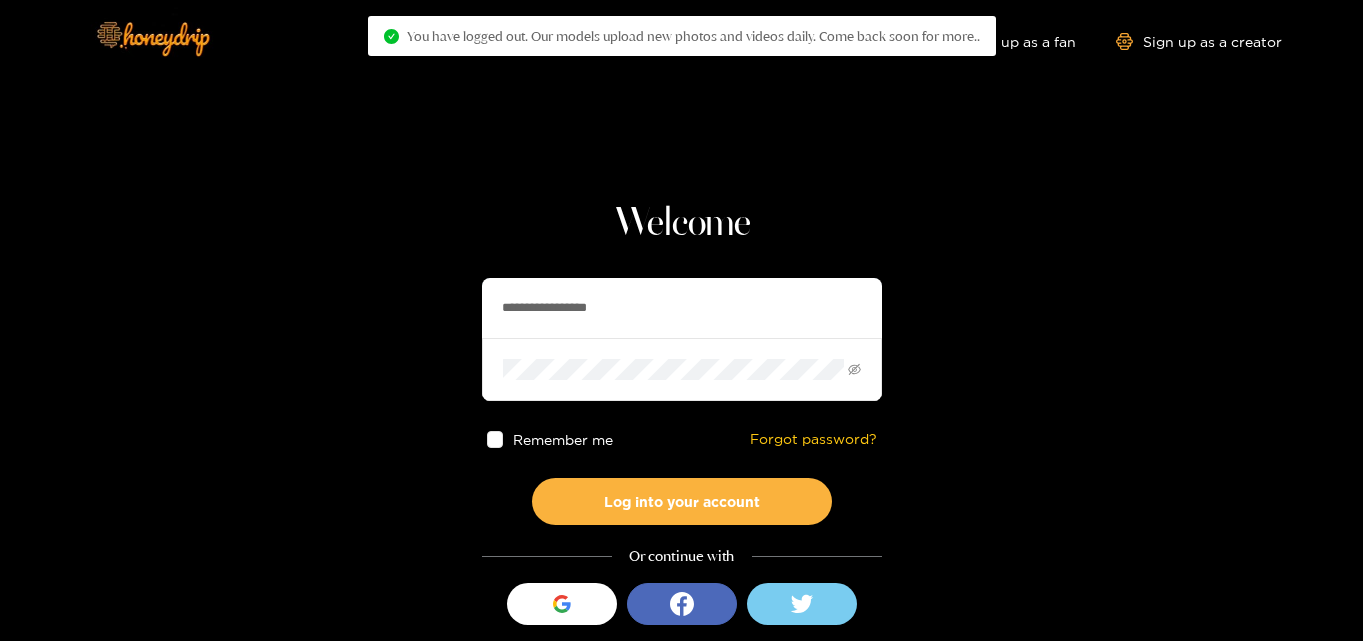 drag, startPoint x: 641, startPoint y: 301, endPoint x: 368, endPoint y: 318, distance: 273.52878 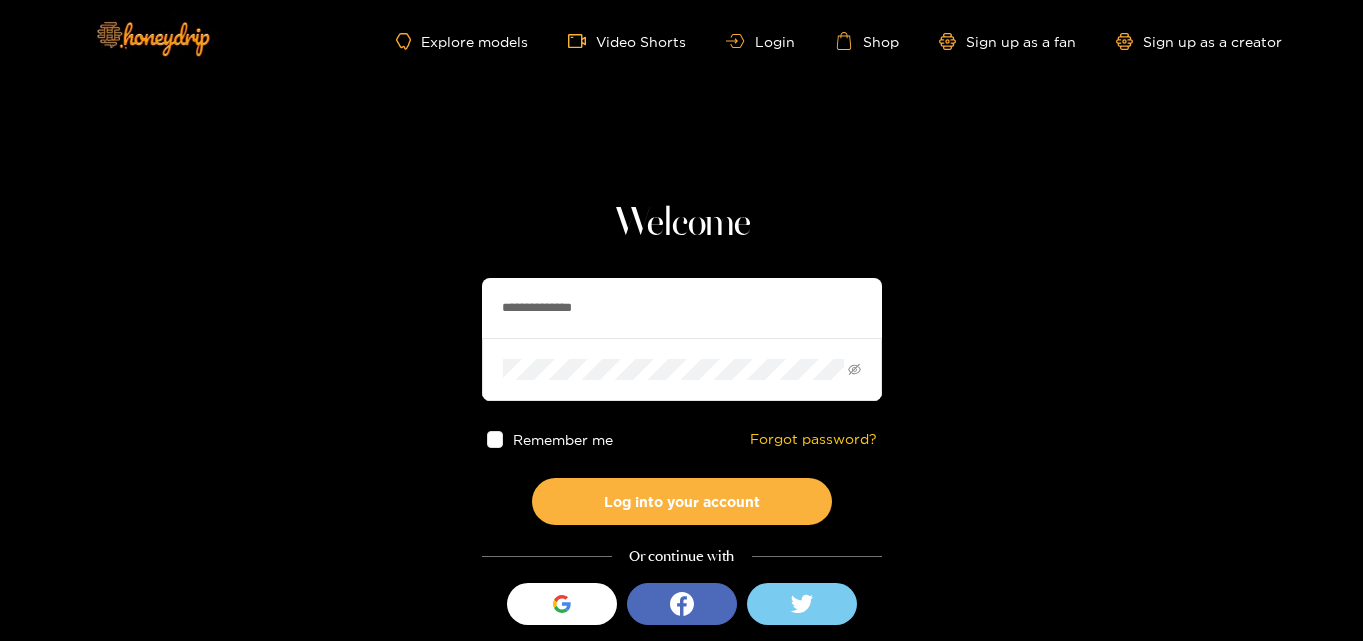 type on "**********" 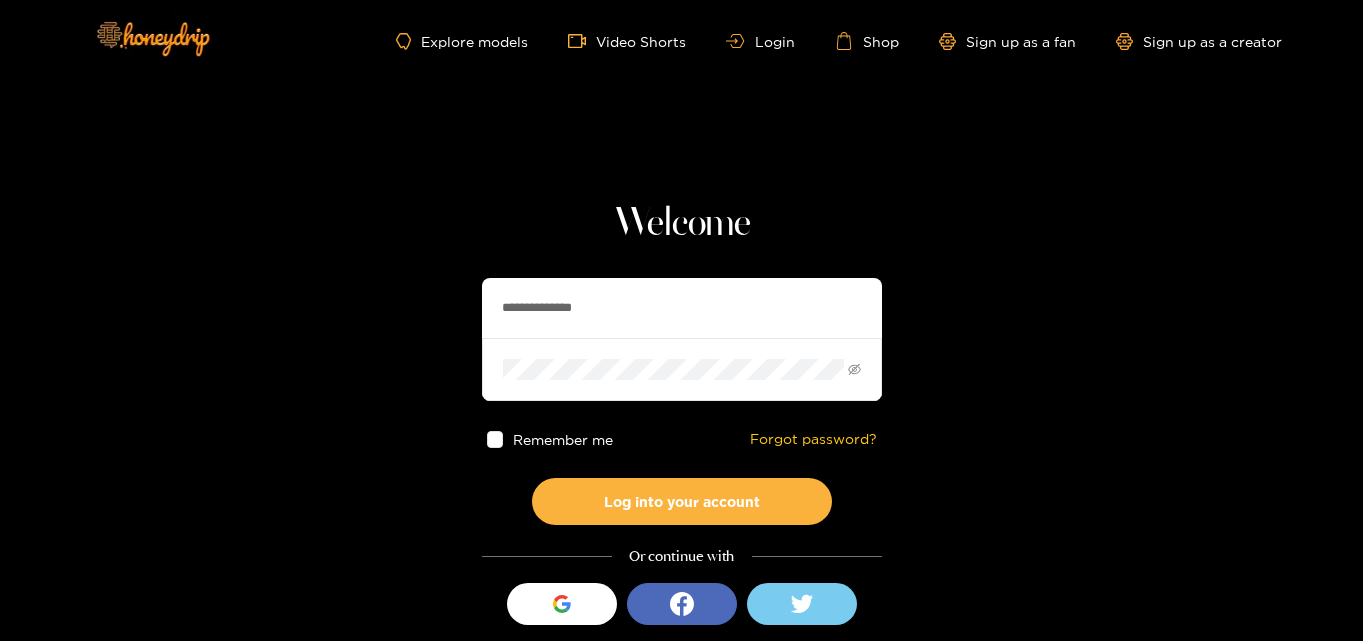 drag, startPoint x: 619, startPoint y: 380, endPoint x: 312, endPoint y: 360, distance: 307.6508 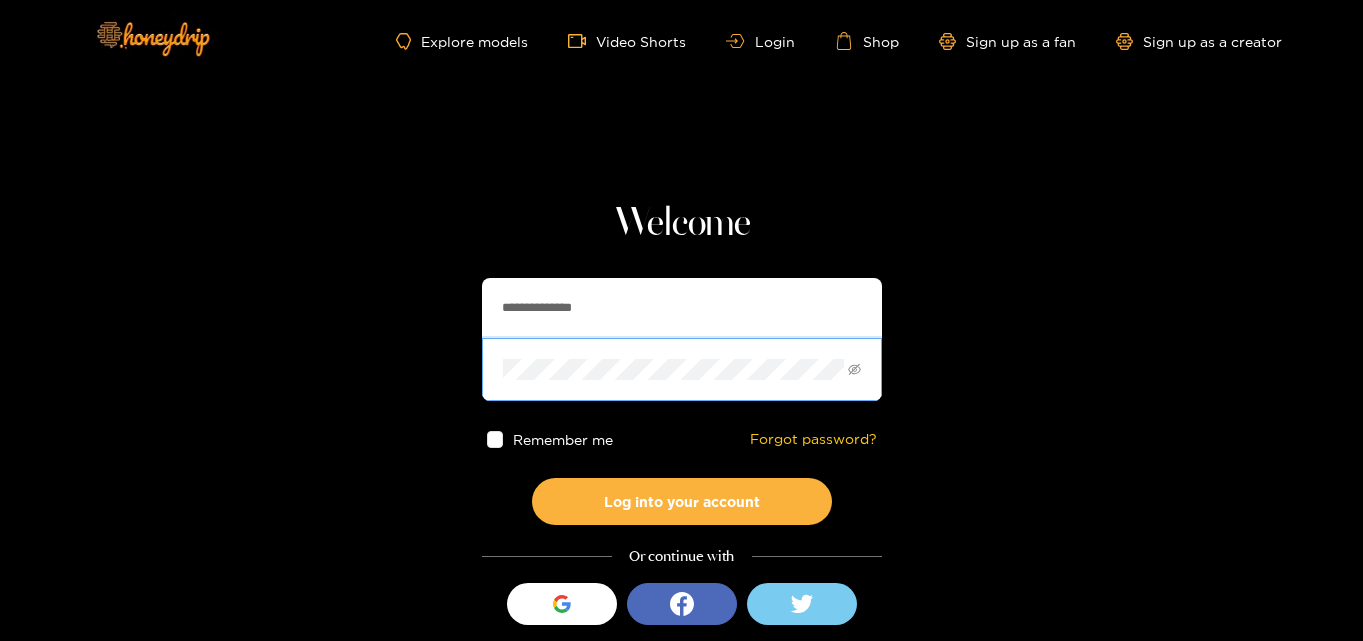 click on "**********" at bounding box center (681, 355) 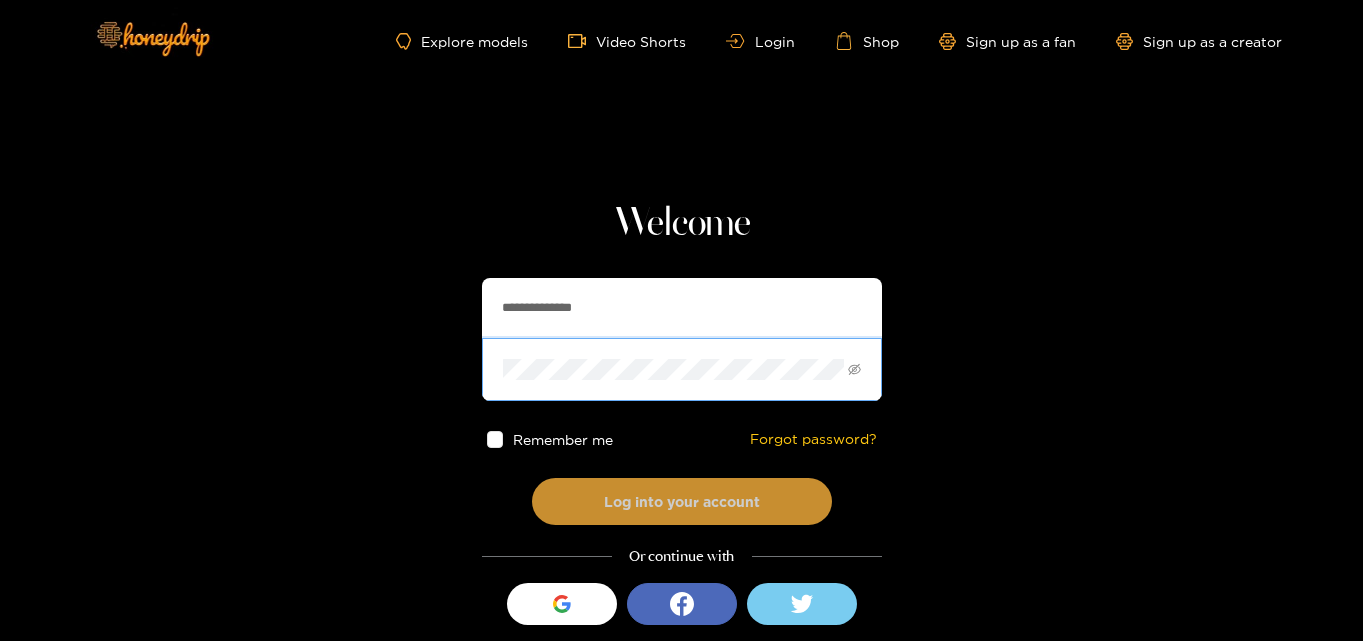 click on "Log into your account" at bounding box center [682, 501] 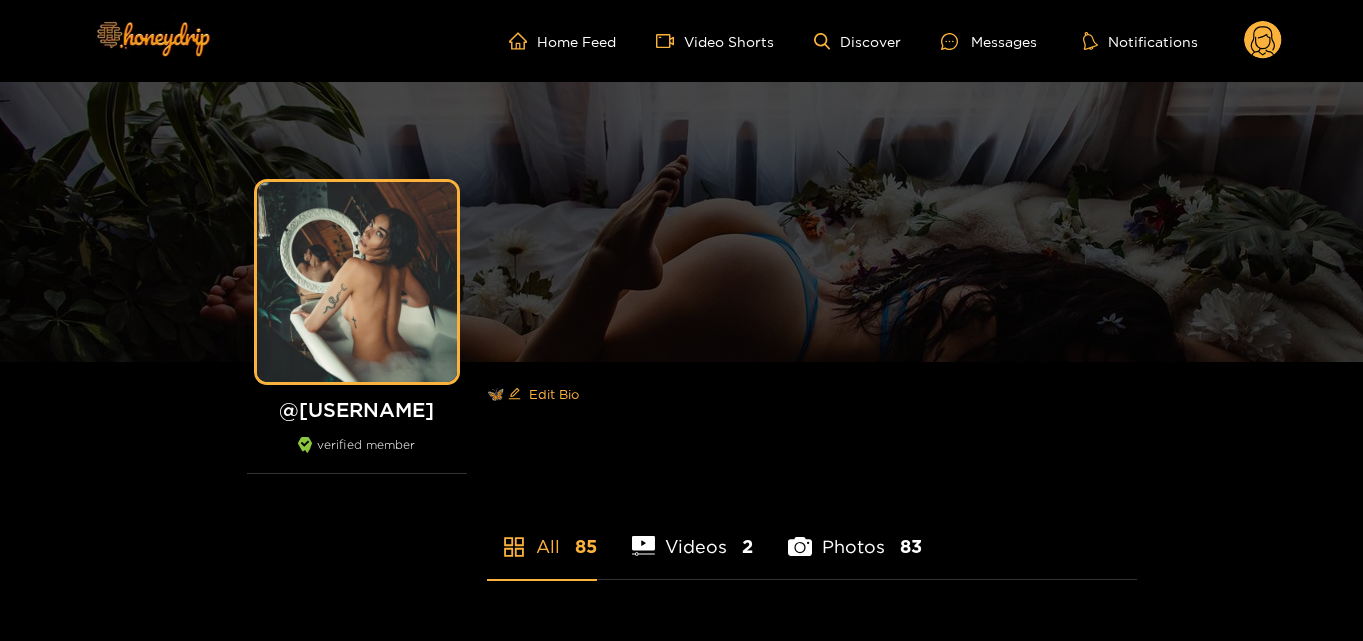 scroll, scrollTop: 0, scrollLeft: 0, axis: both 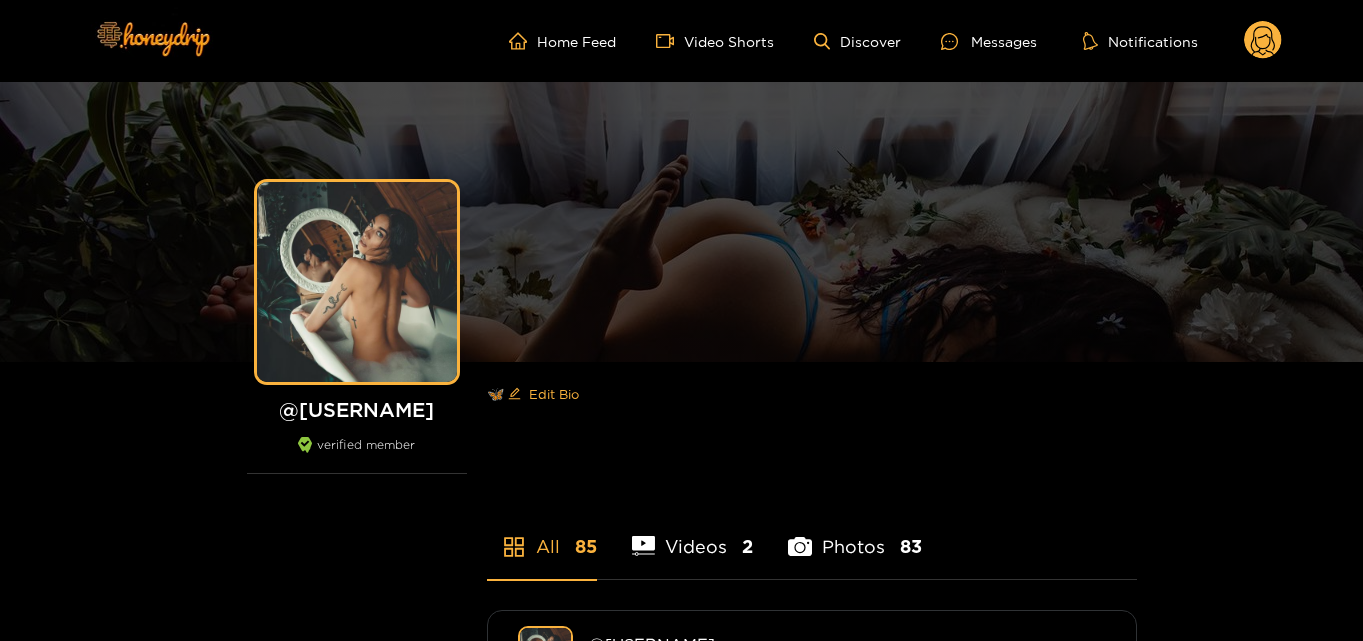 click 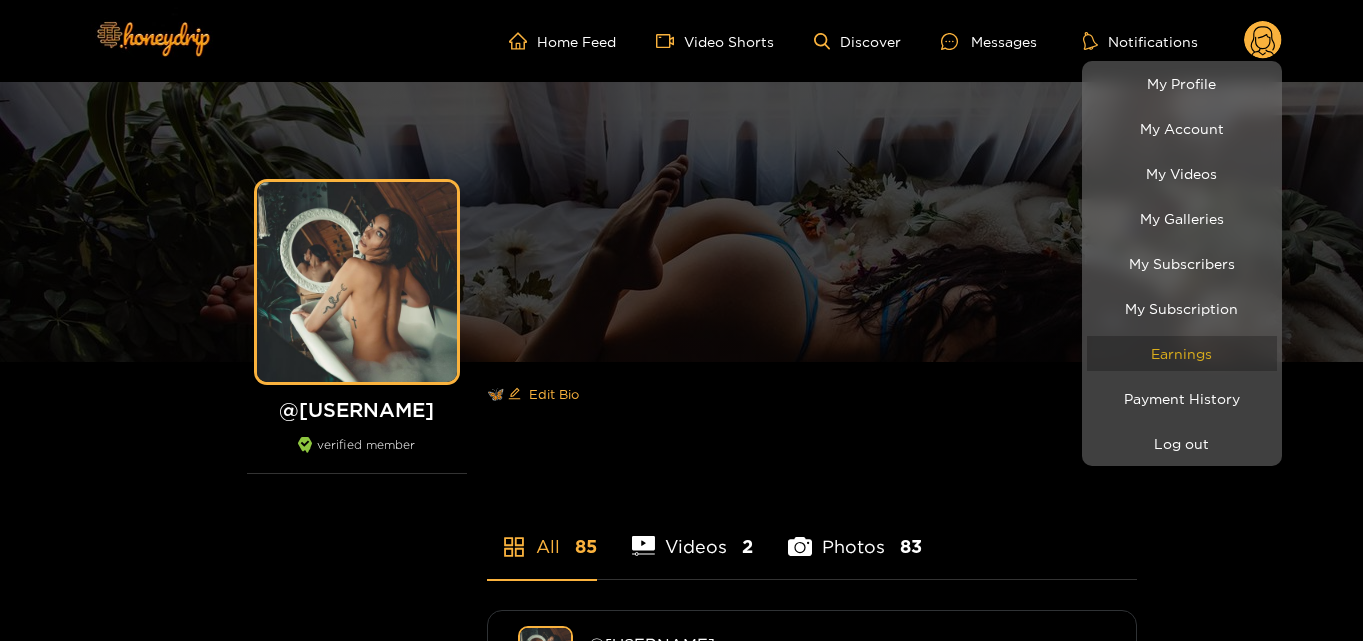 click on "Earnings" at bounding box center [1182, 353] 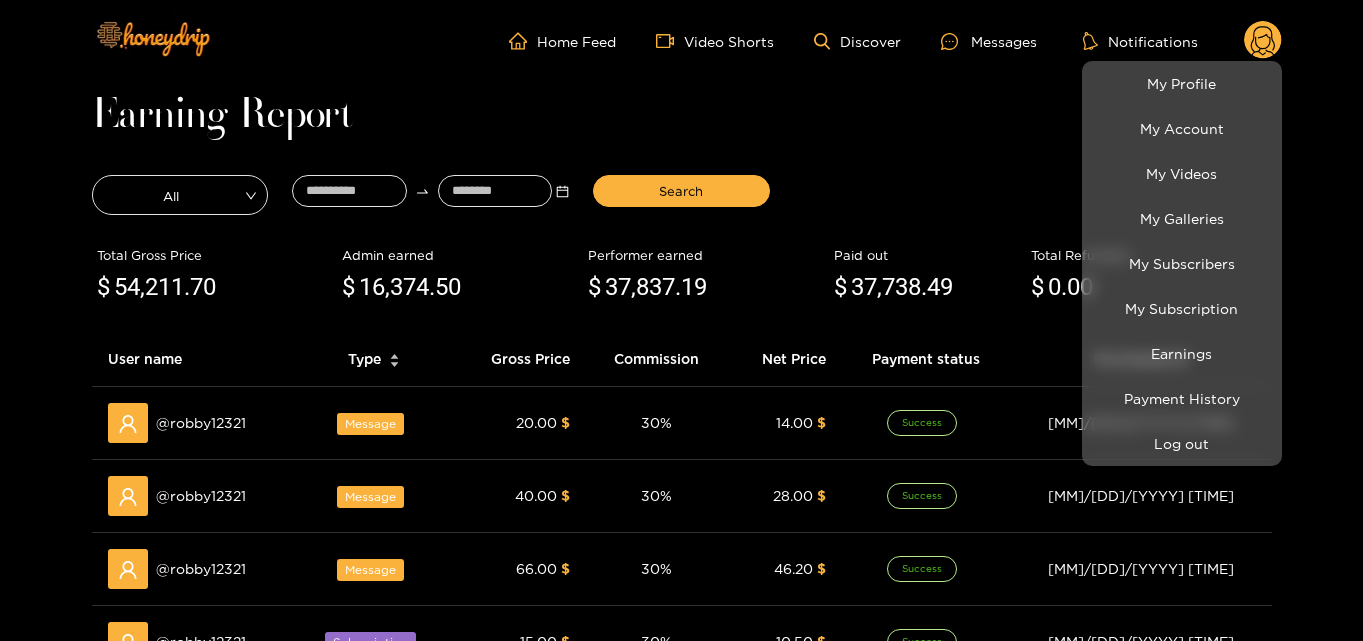 click at bounding box center (681, 320) 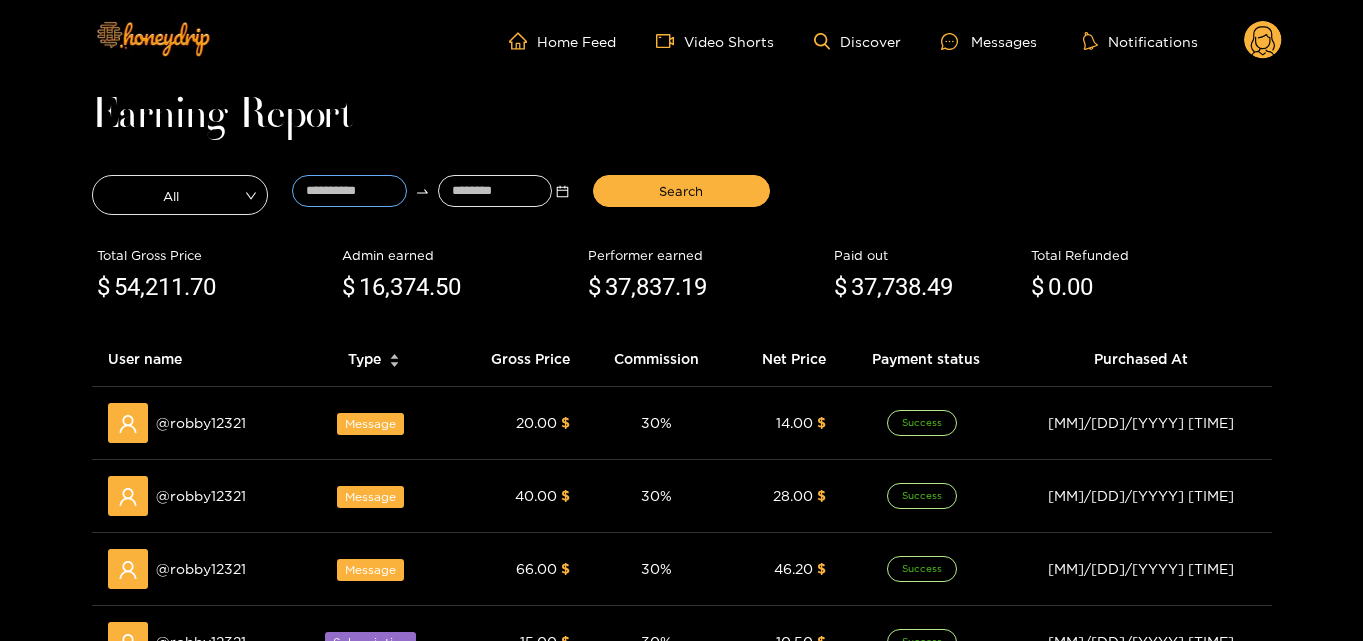 click at bounding box center [349, 191] 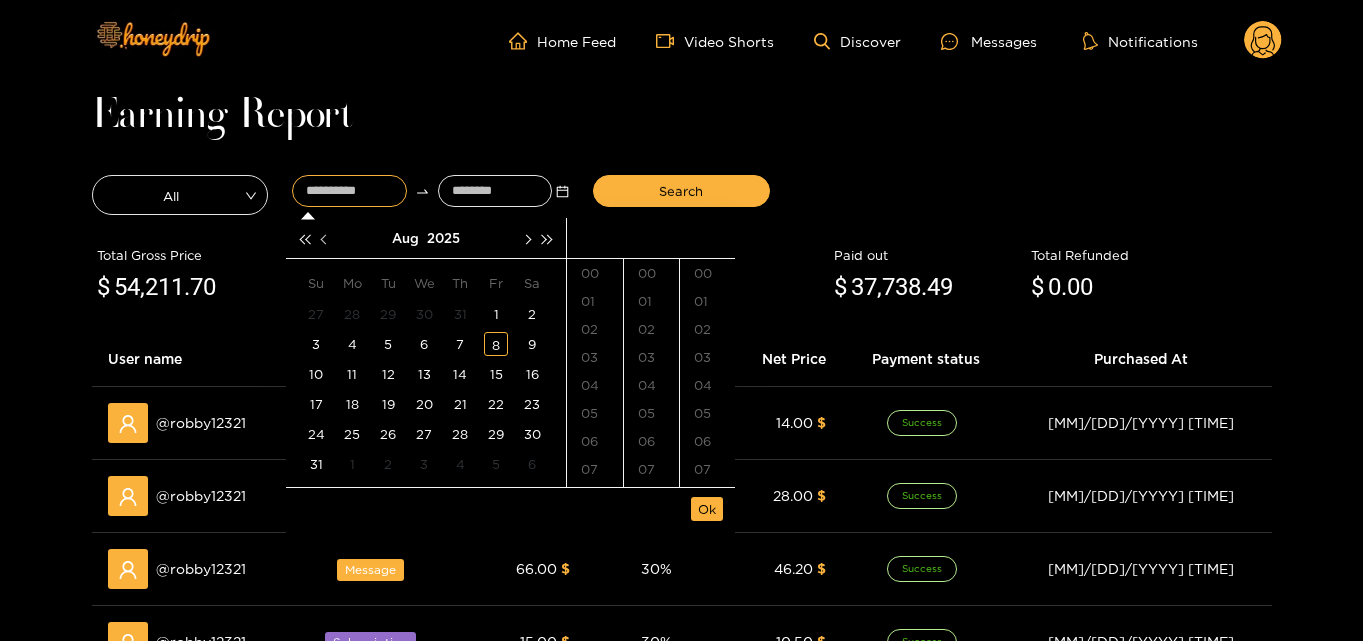 click at bounding box center [325, 239] 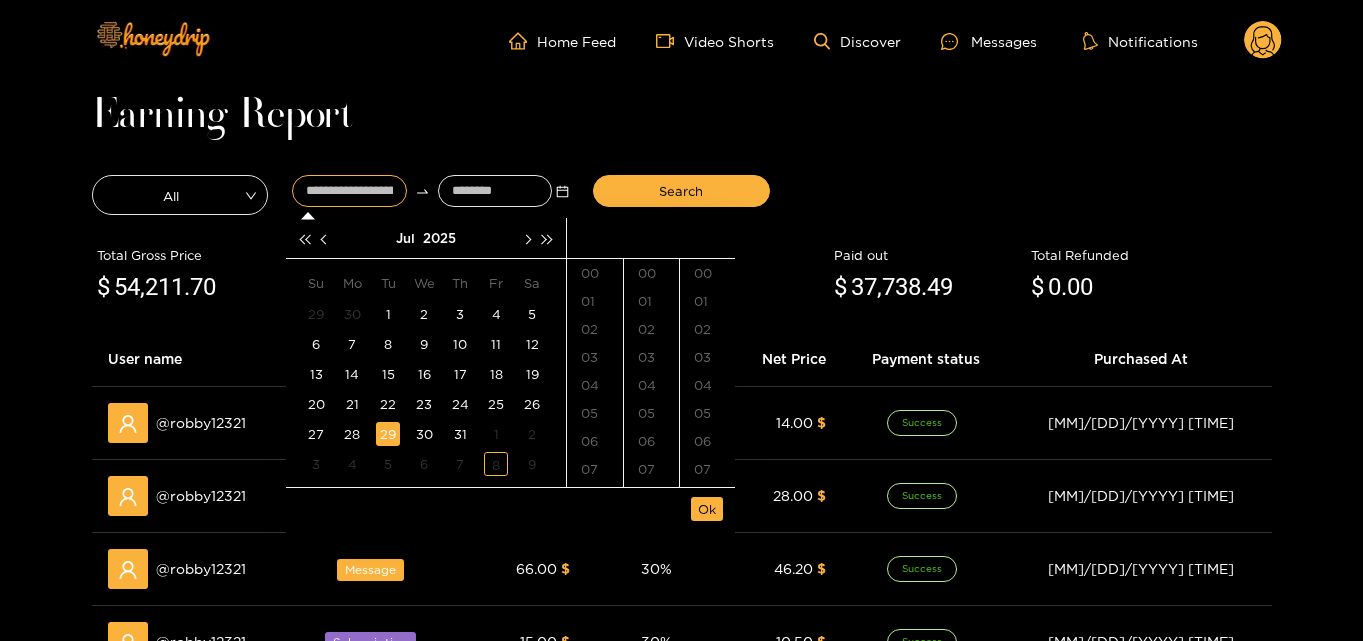 click on "29" at bounding box center (388, 434) 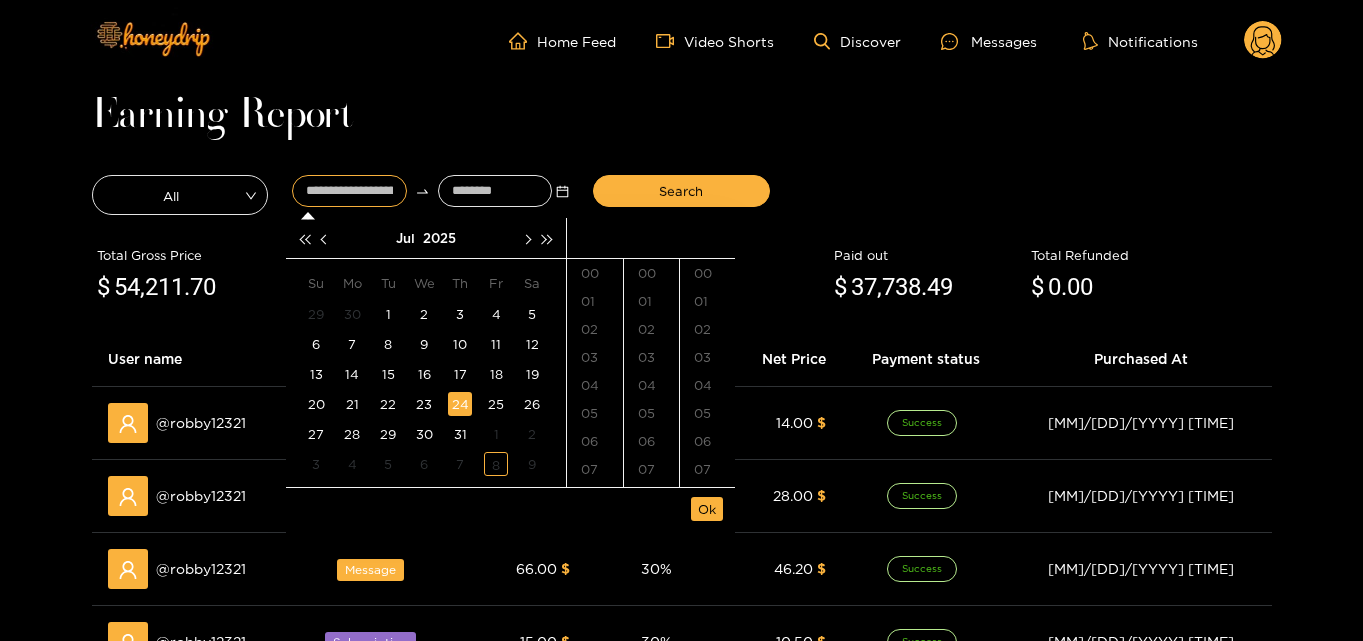 scroll, scrollTop: 318, scrollLeft: 0, axis: vertical 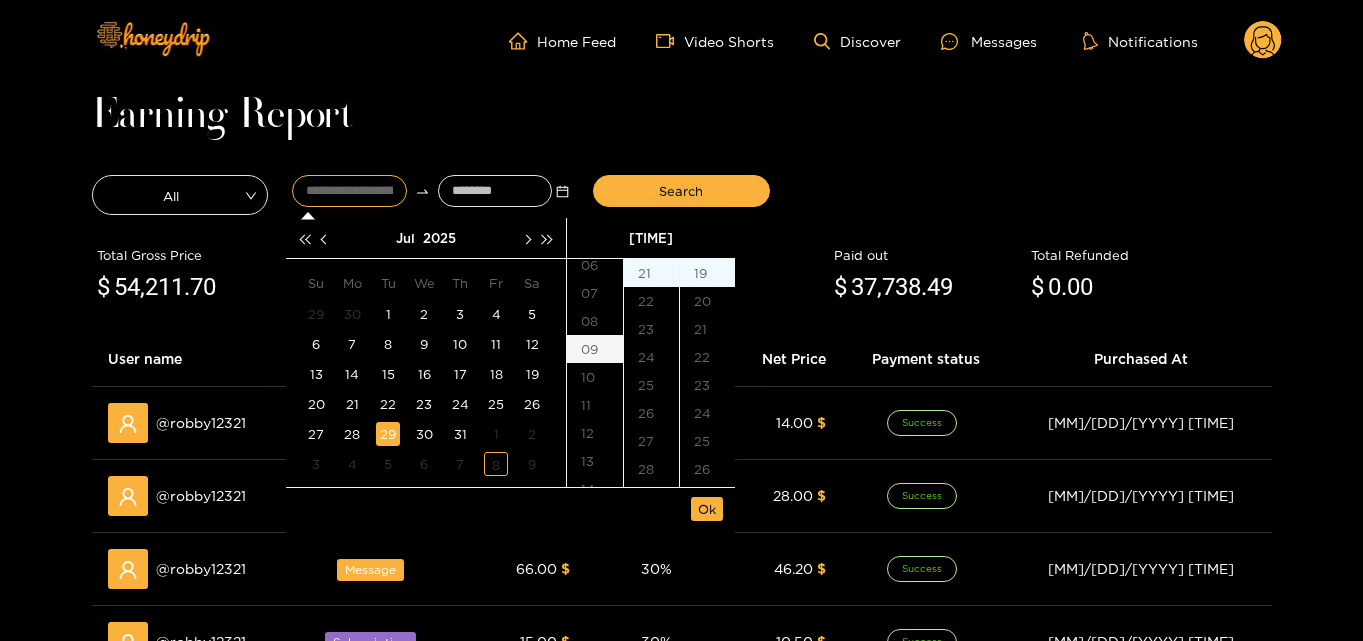 click on "09" at bounding box center (595, 349) 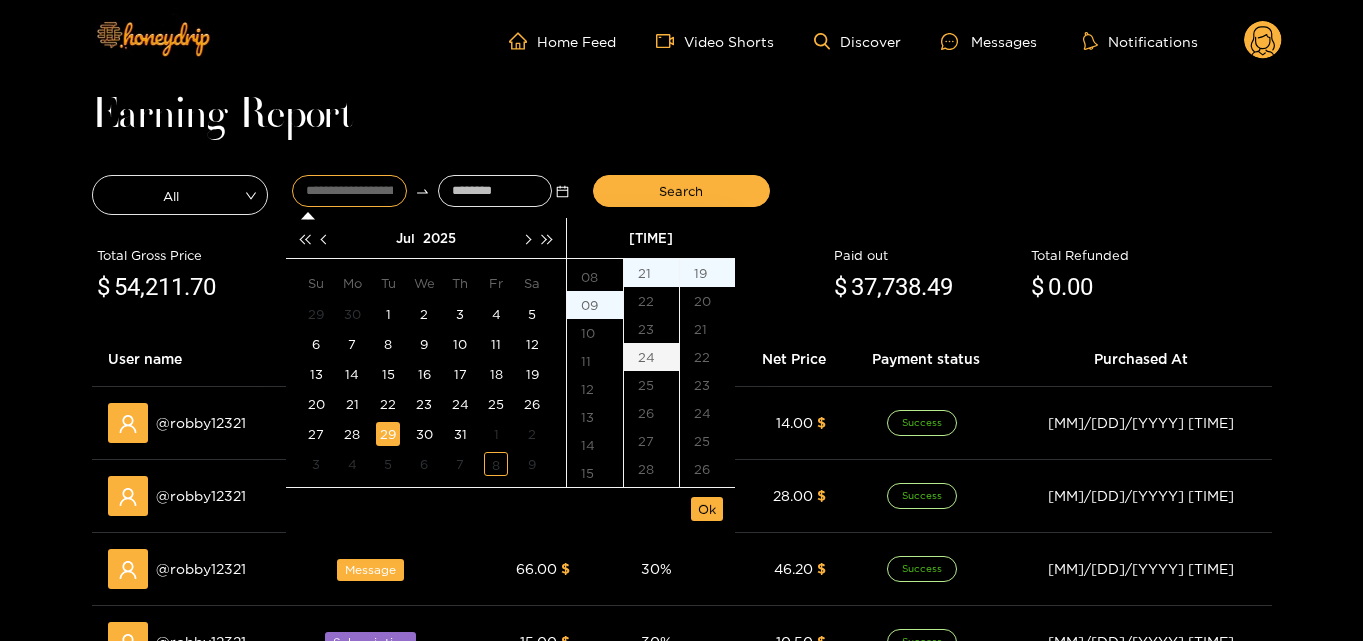 scroll, scrollTop: 252, scrollLeft: 0, axis: vertical 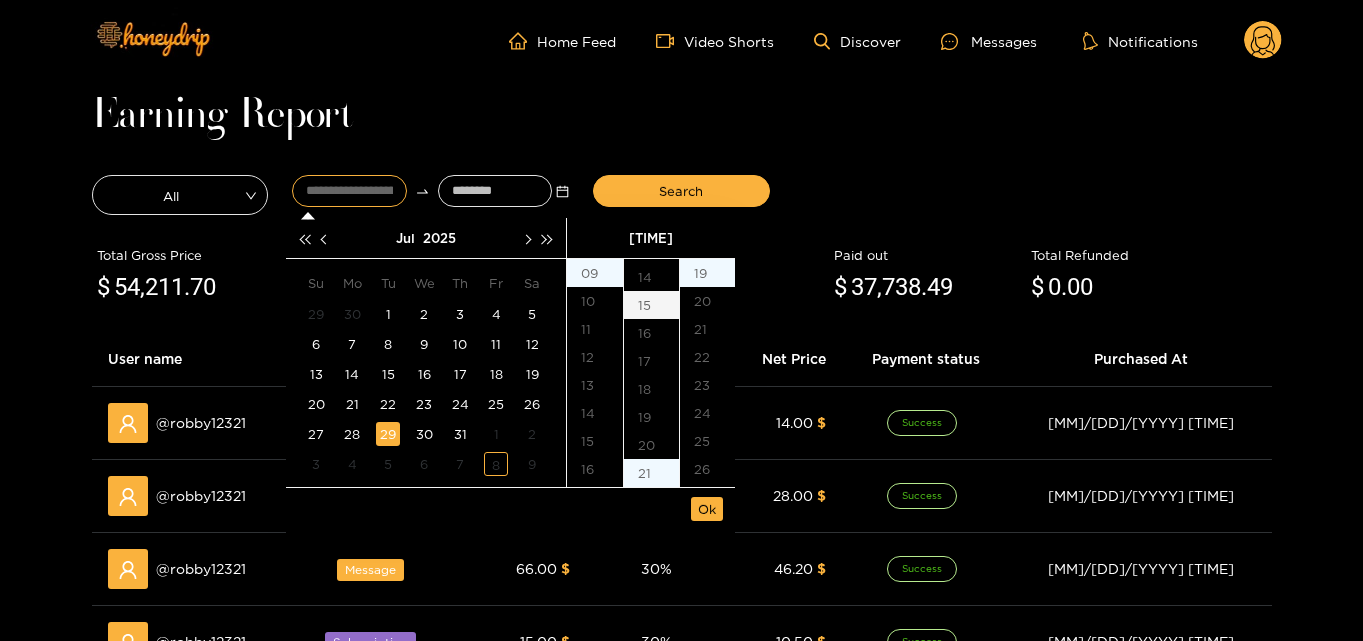 click on "15" at bounding box center (651, 305) 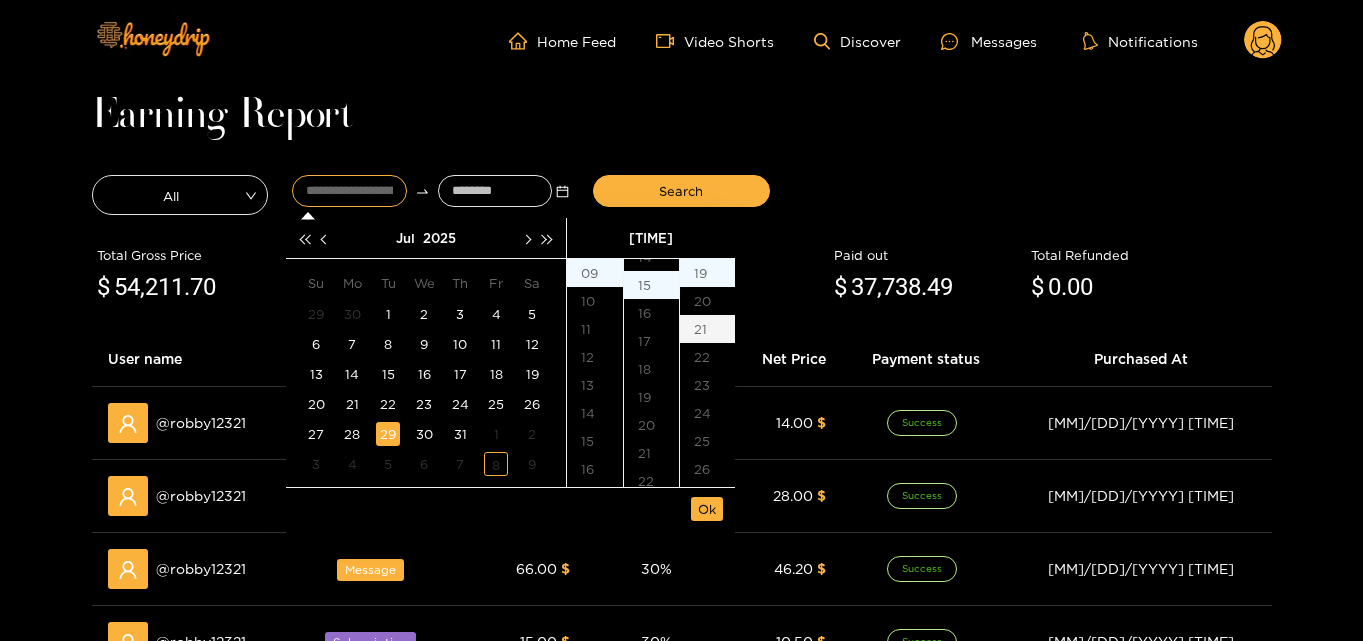 scroll, scrollTop: 420, scrollLeft: 0, axis: vertical 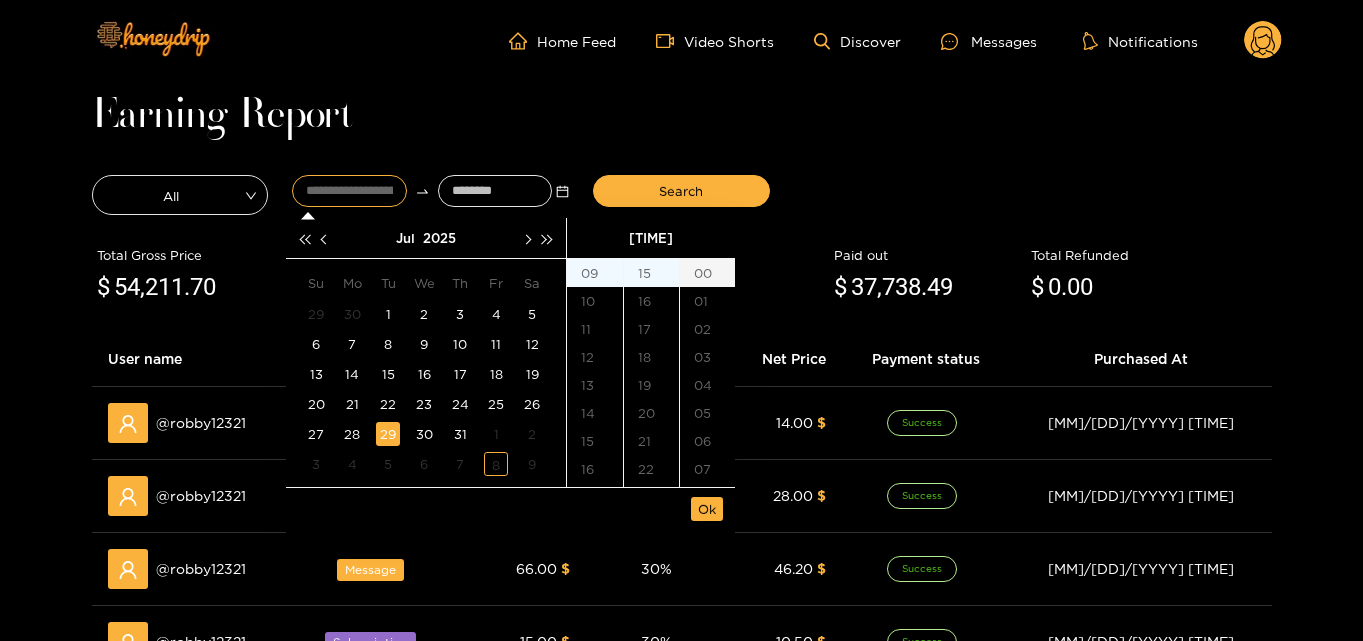 click on "00" at bounding box center [707, 273] 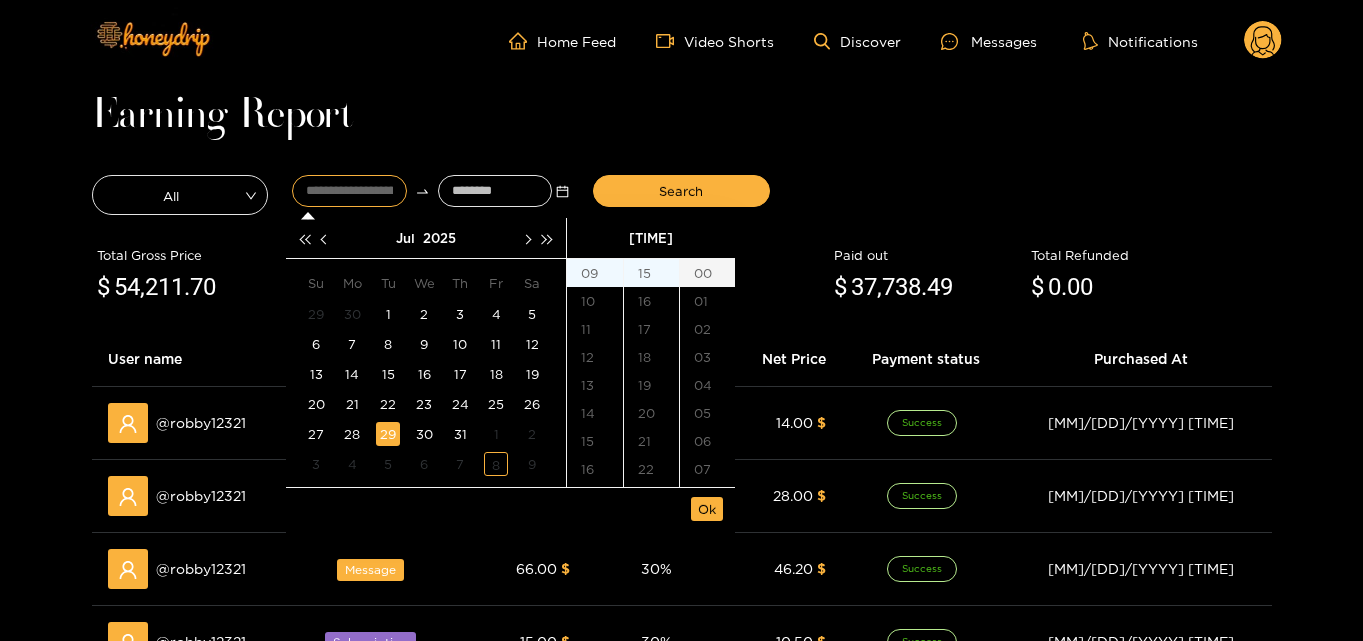 type on "**********" 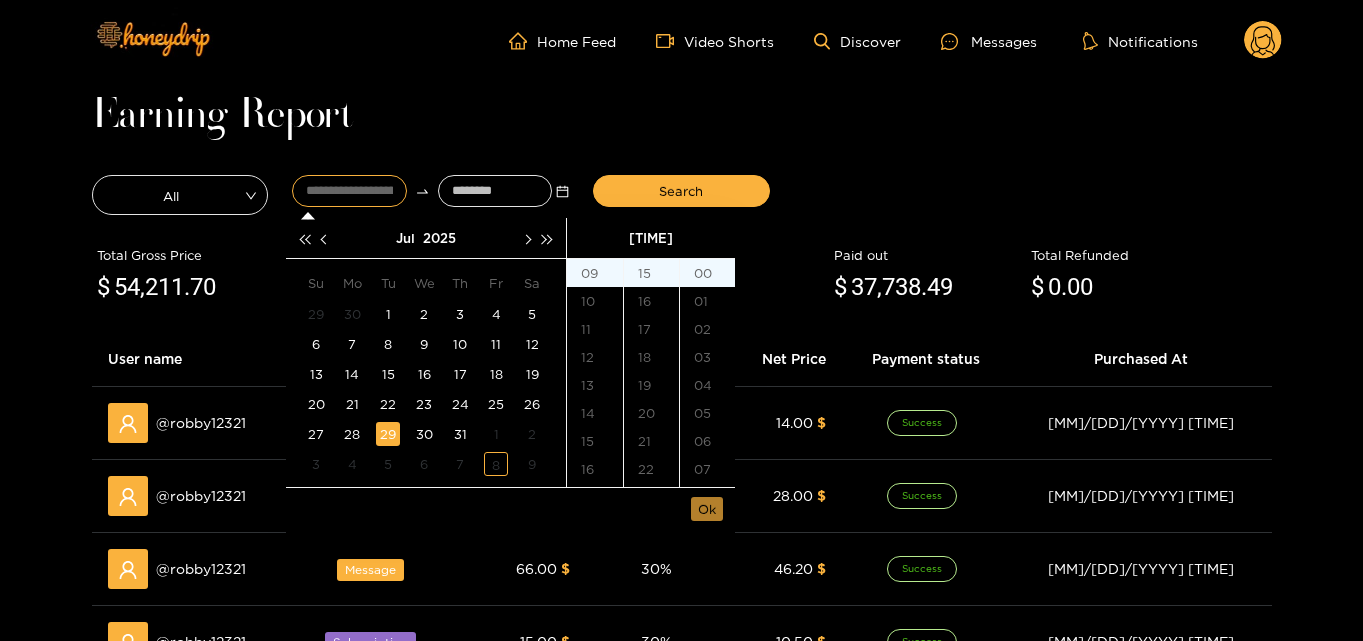 click on "Ok" at bounding box center [707, 509] 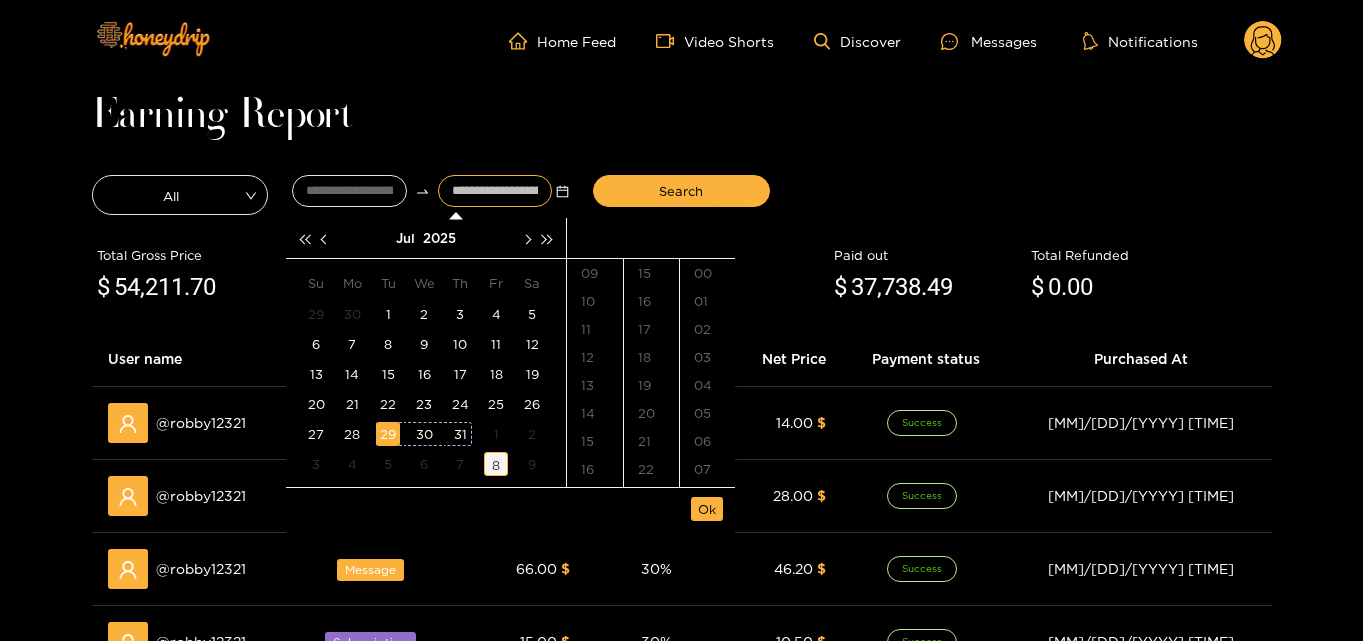 click on "8" at bounding box center (496, 464) 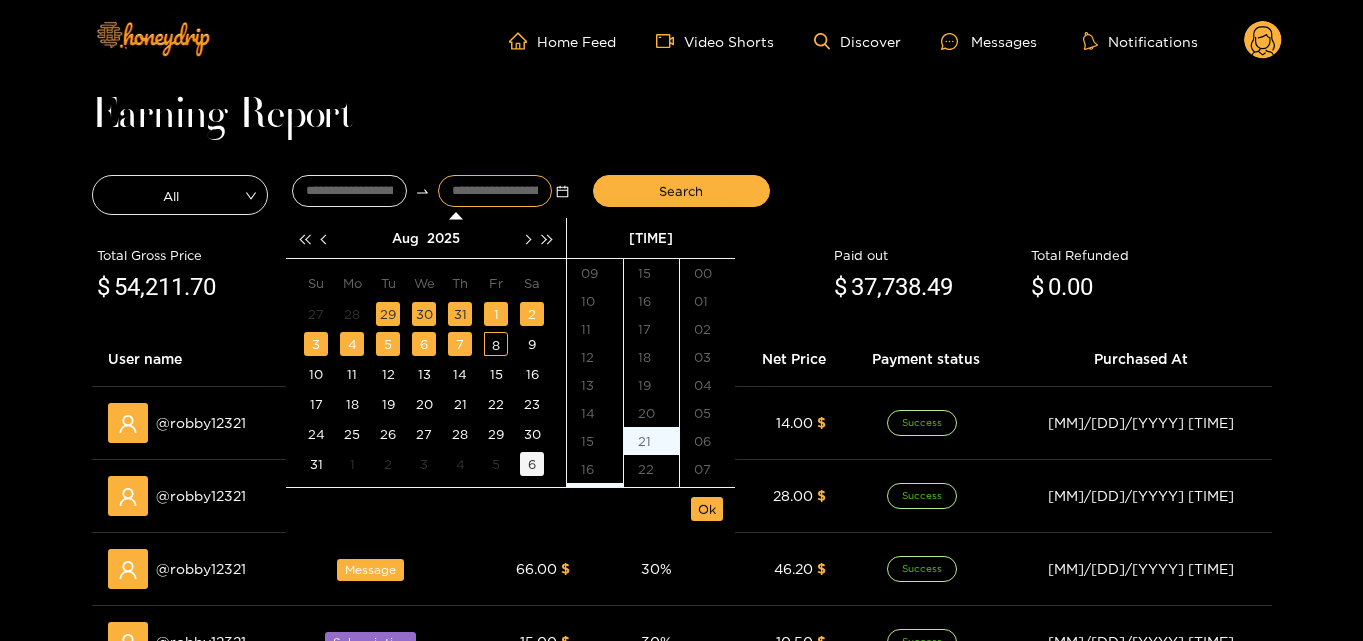 scroll, scrollTop: 384, scrollLeft: 0, axis: vertical 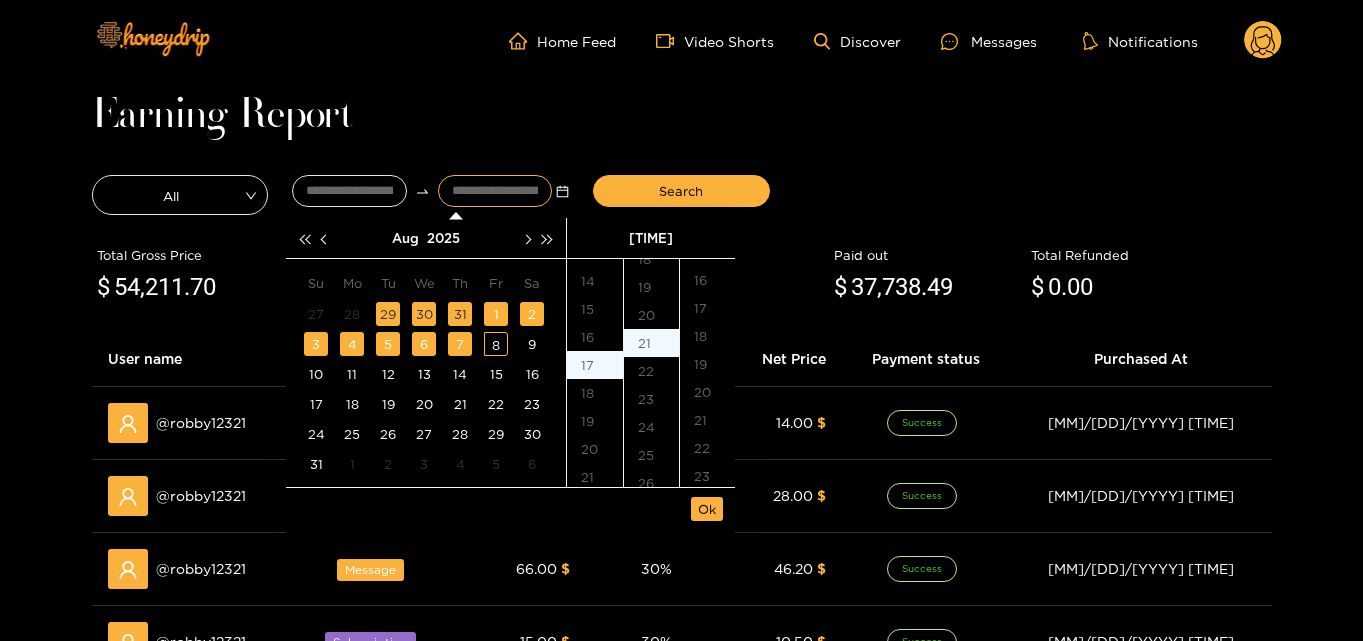 type on "**********" 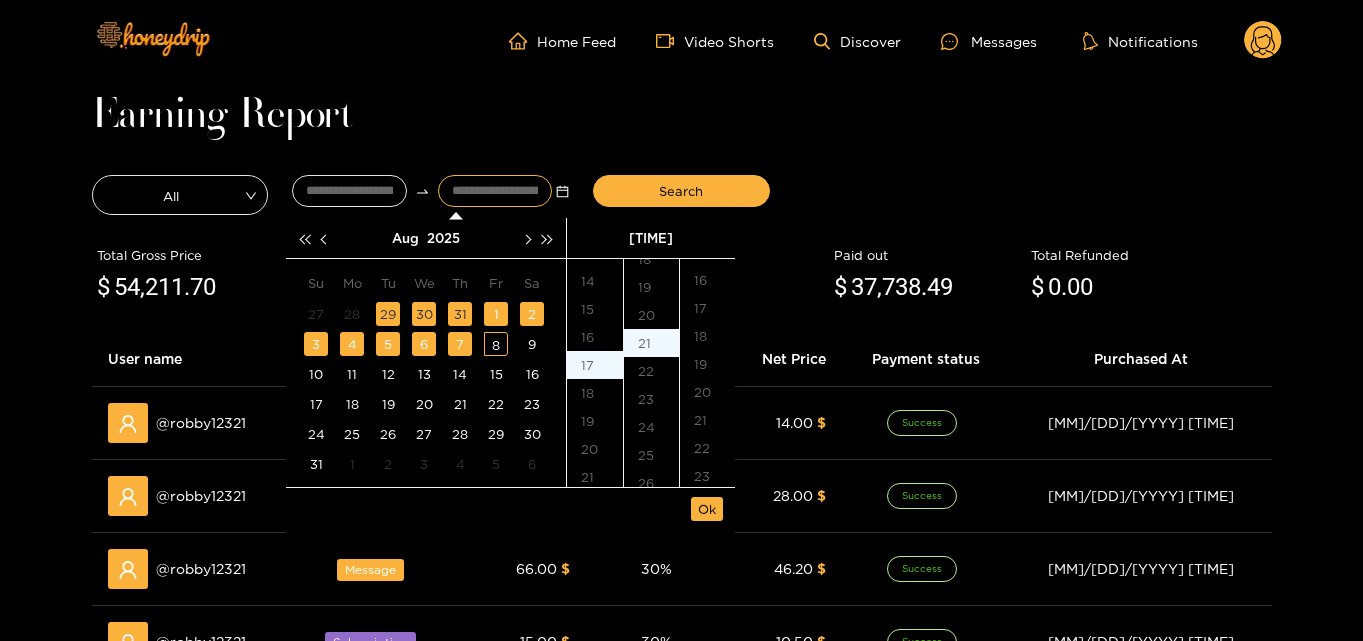 scroll, scrollTop: 476, scrollLeft: 0, axis: vertical 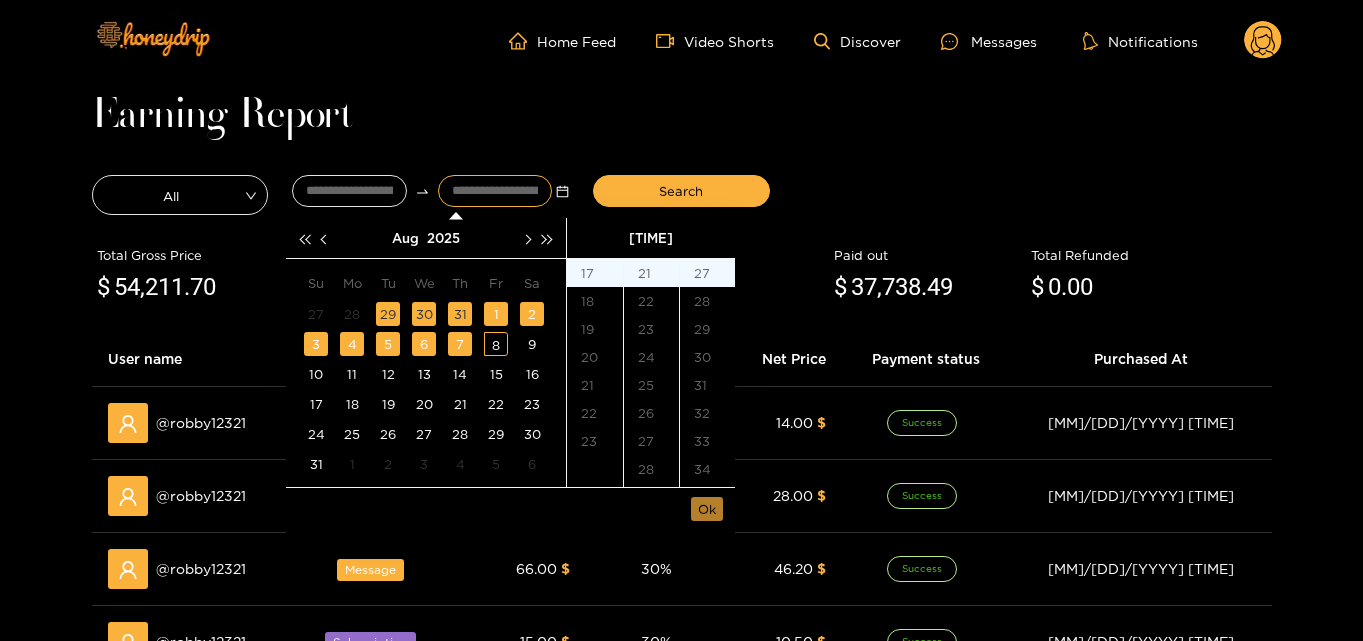 click on "Ok" at bounding box center (707, 509) 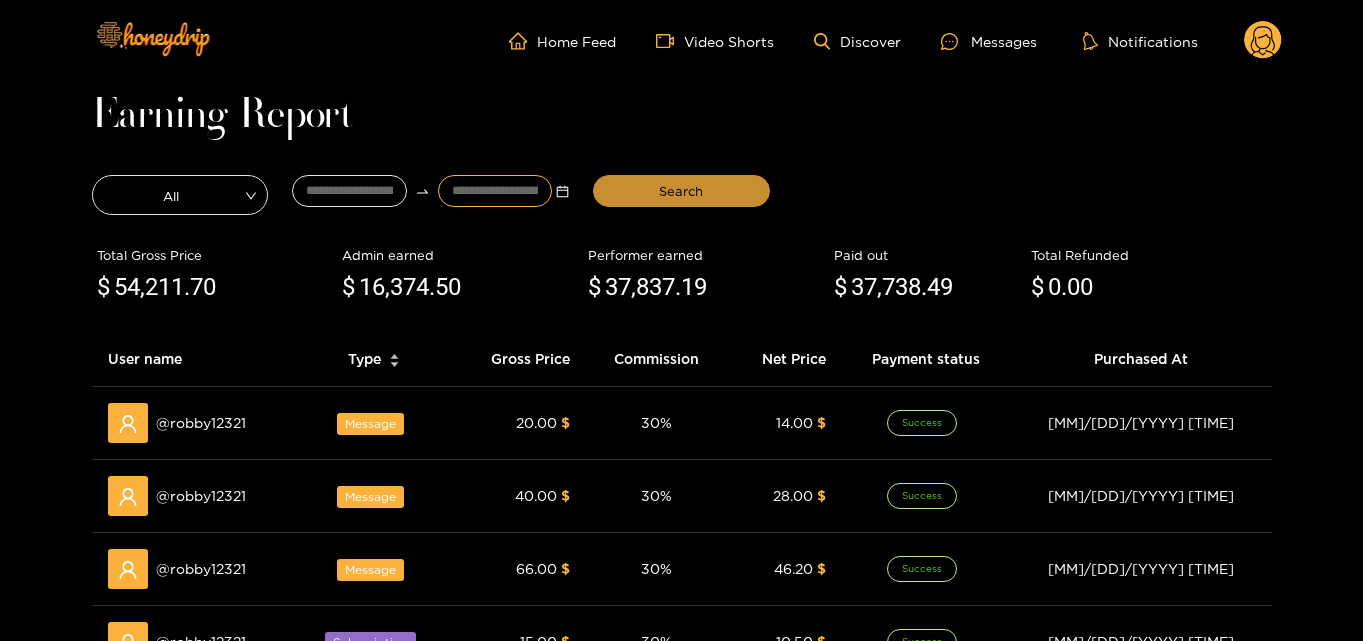 click on "Search" at bounding box center [681, 191] 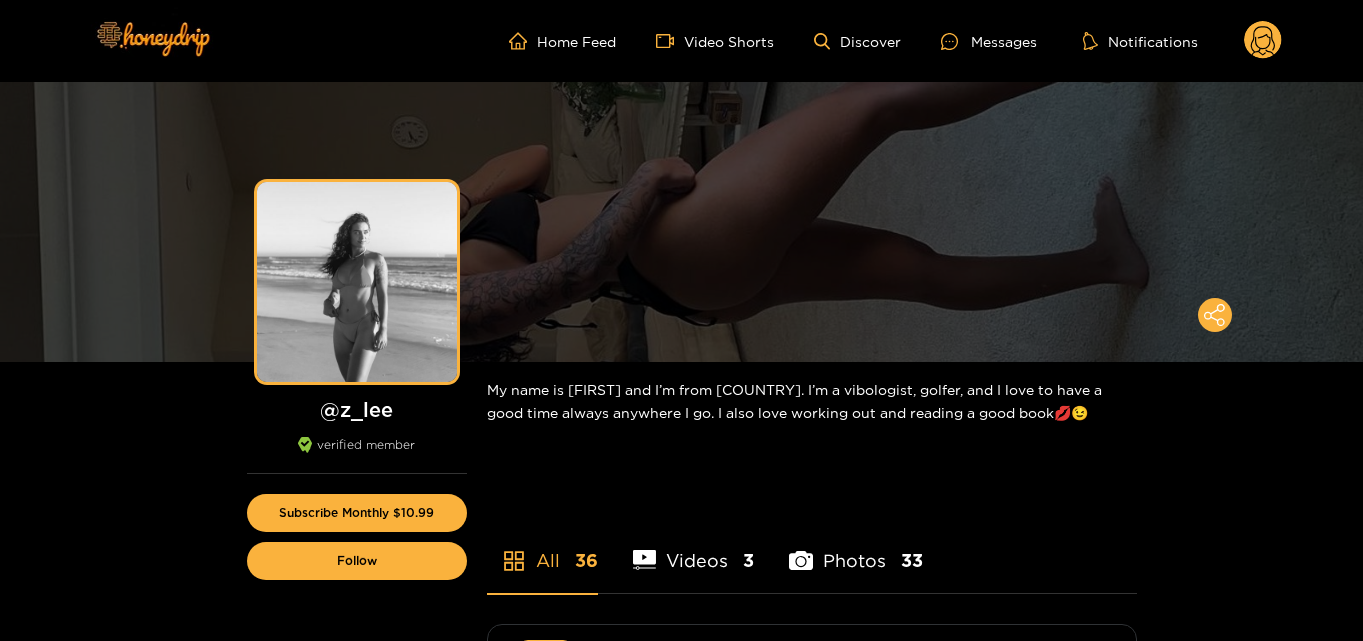 scroll, scrollTop: 0, scrollLeft: 0, axis: both 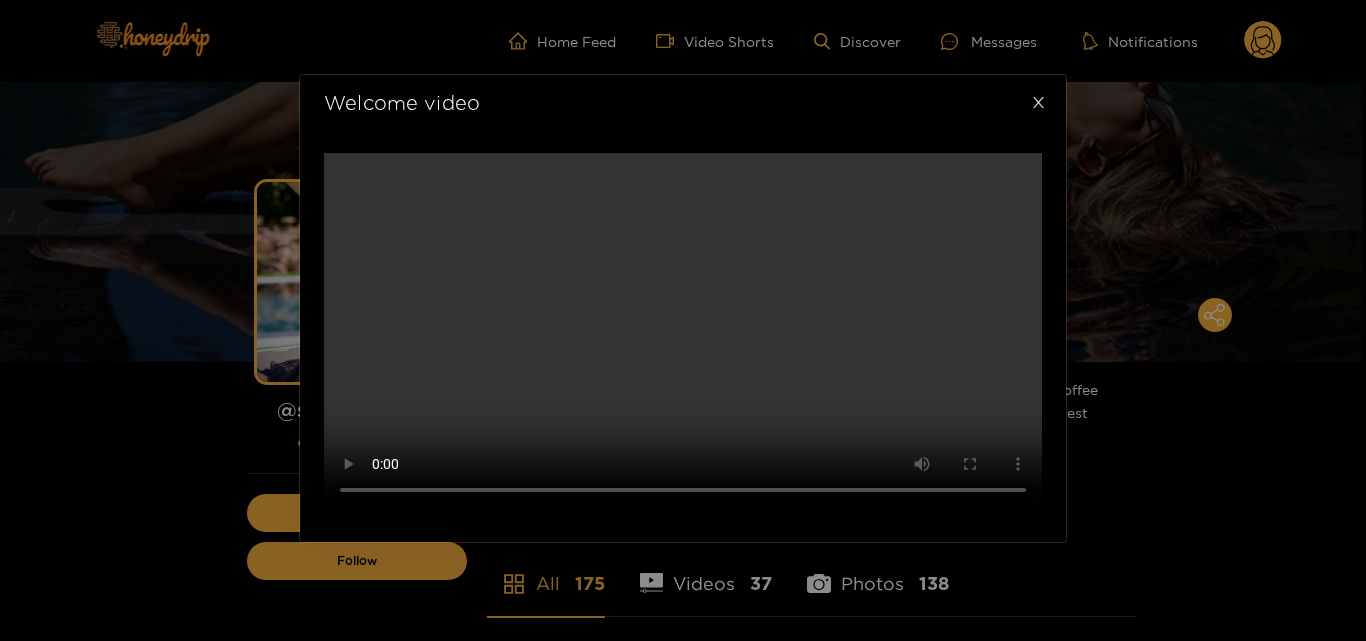 click at bounding box center [1038, 103] 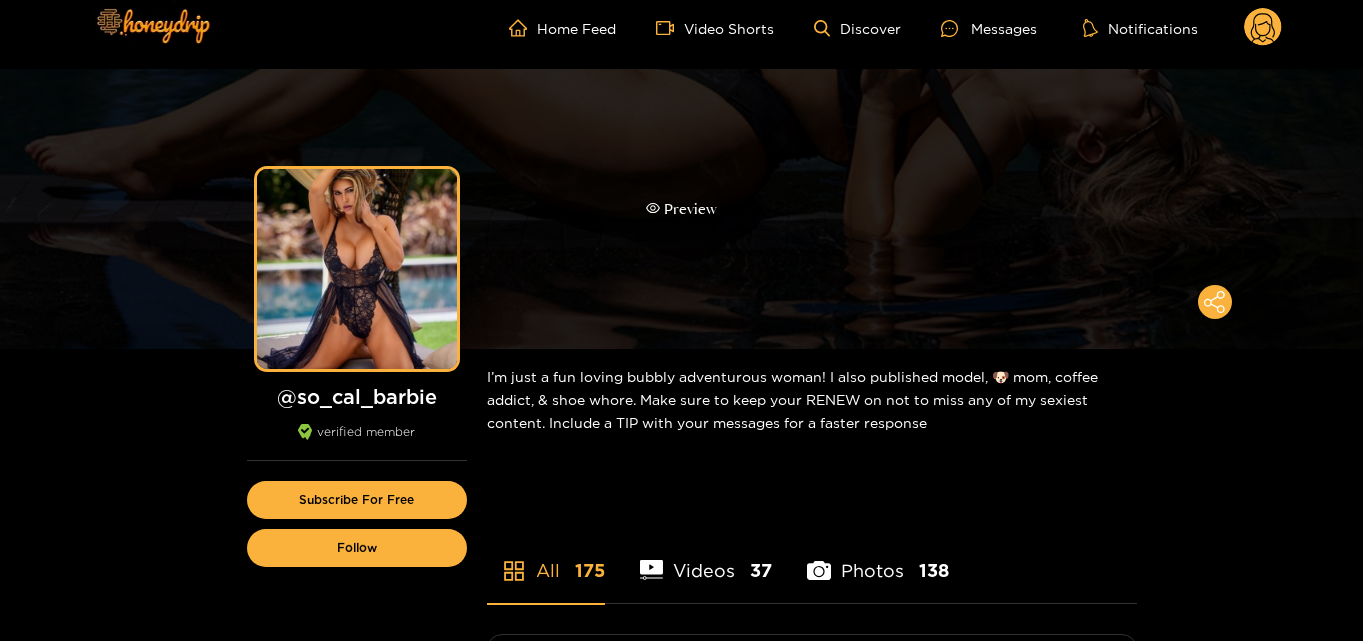 scroll, scrollTop: 100, scrollLeft: 0, axis: vertical 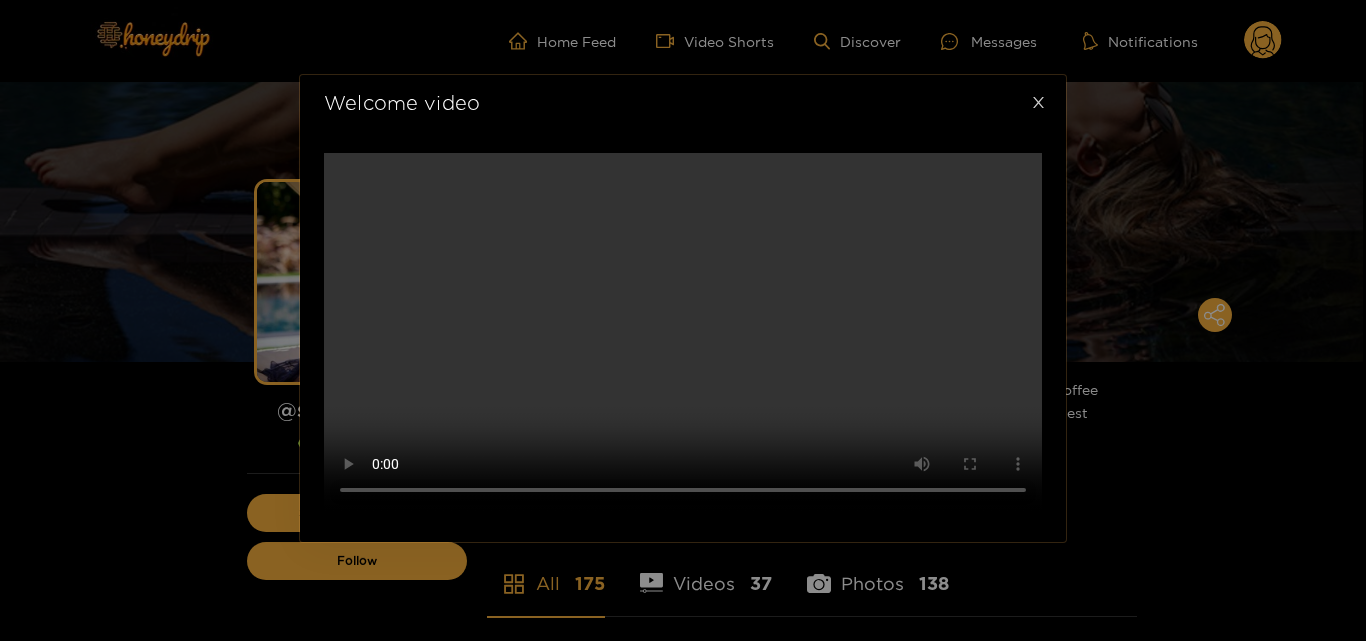 click at bounding box center [1038, 103] 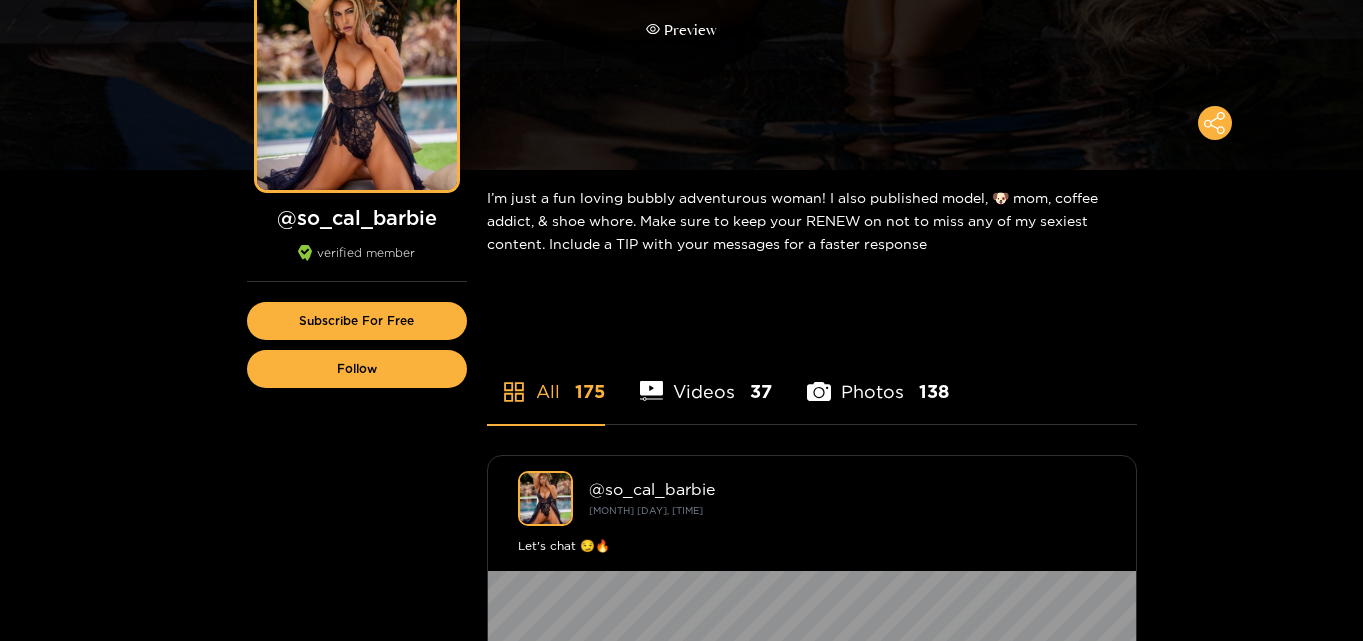 scroll, scrollTop: 200, scrollLeft: 0, axis: vertical 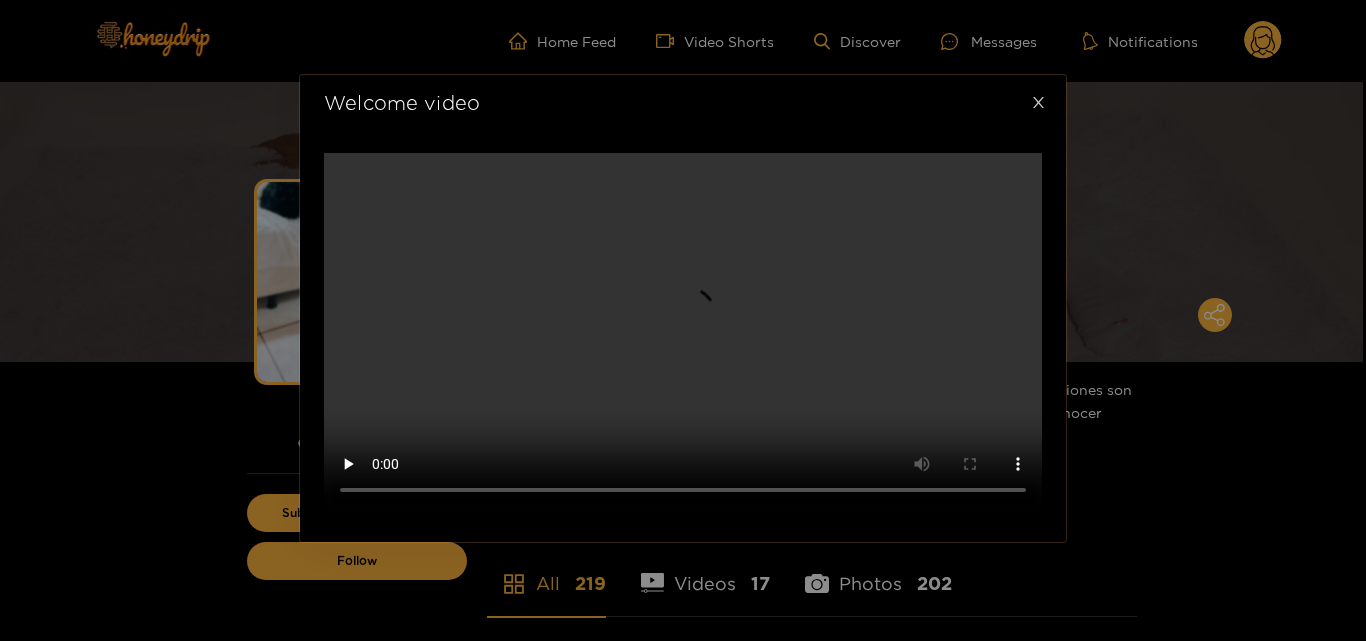click at bounding box center (1038, 103) 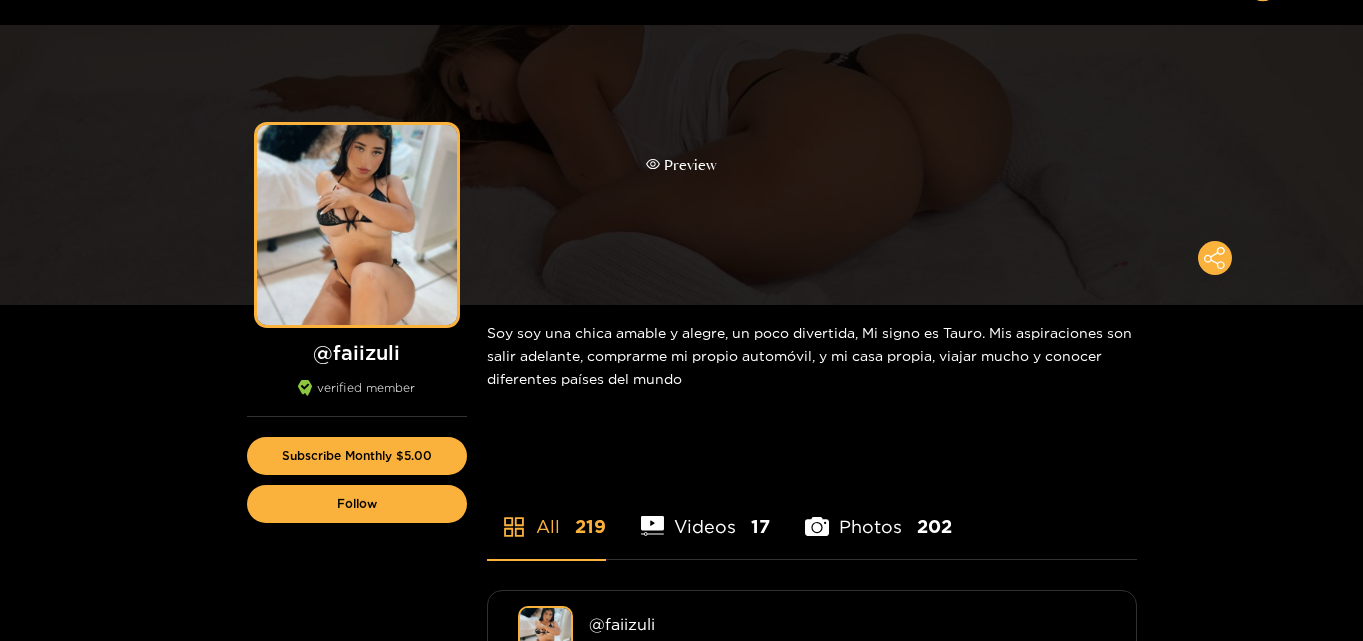 scroll, scrollTop: 100, scrollLeft: 0, axis: vertical 